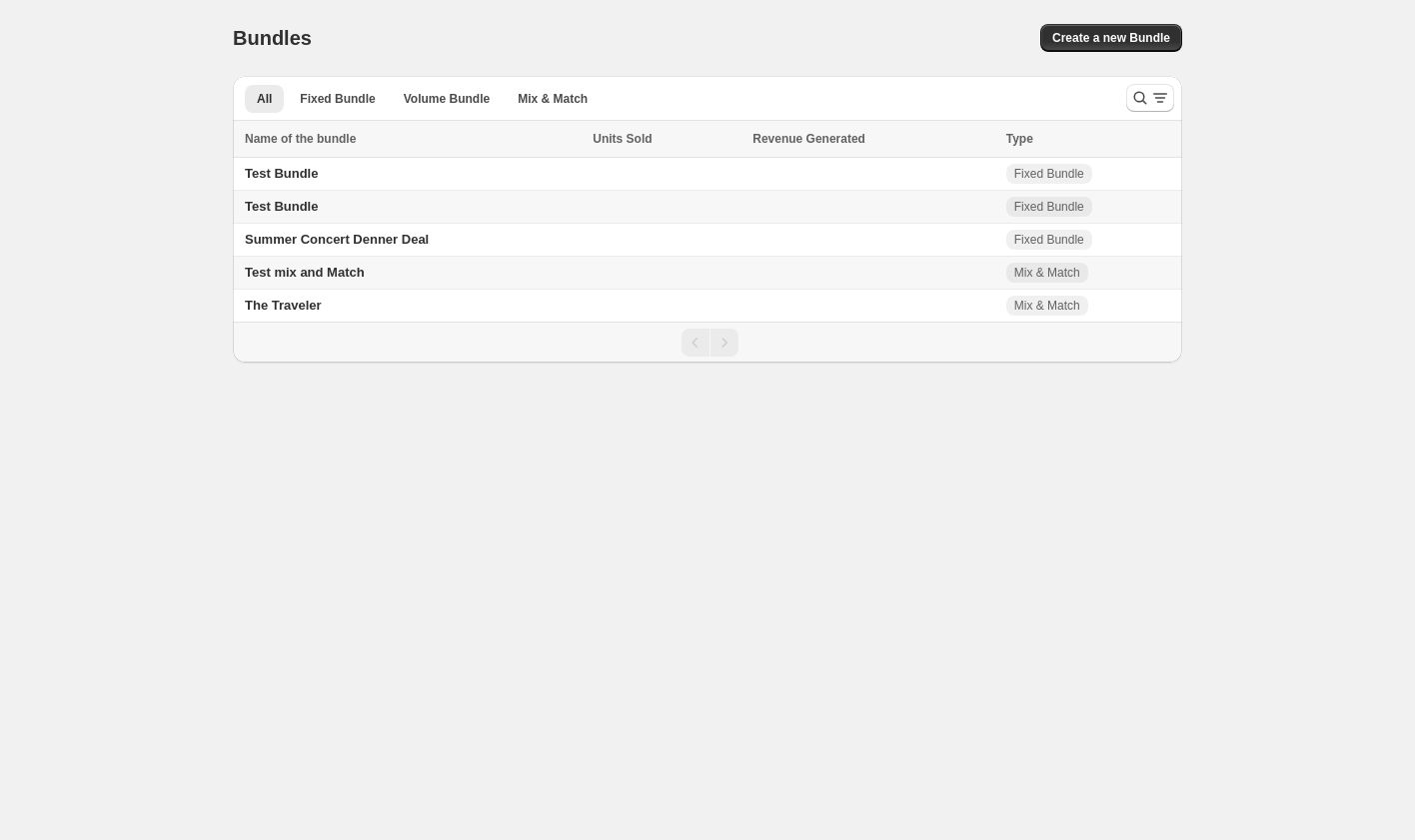 scroll, scrollTop: 0, scrollLeft: 0, axis: both 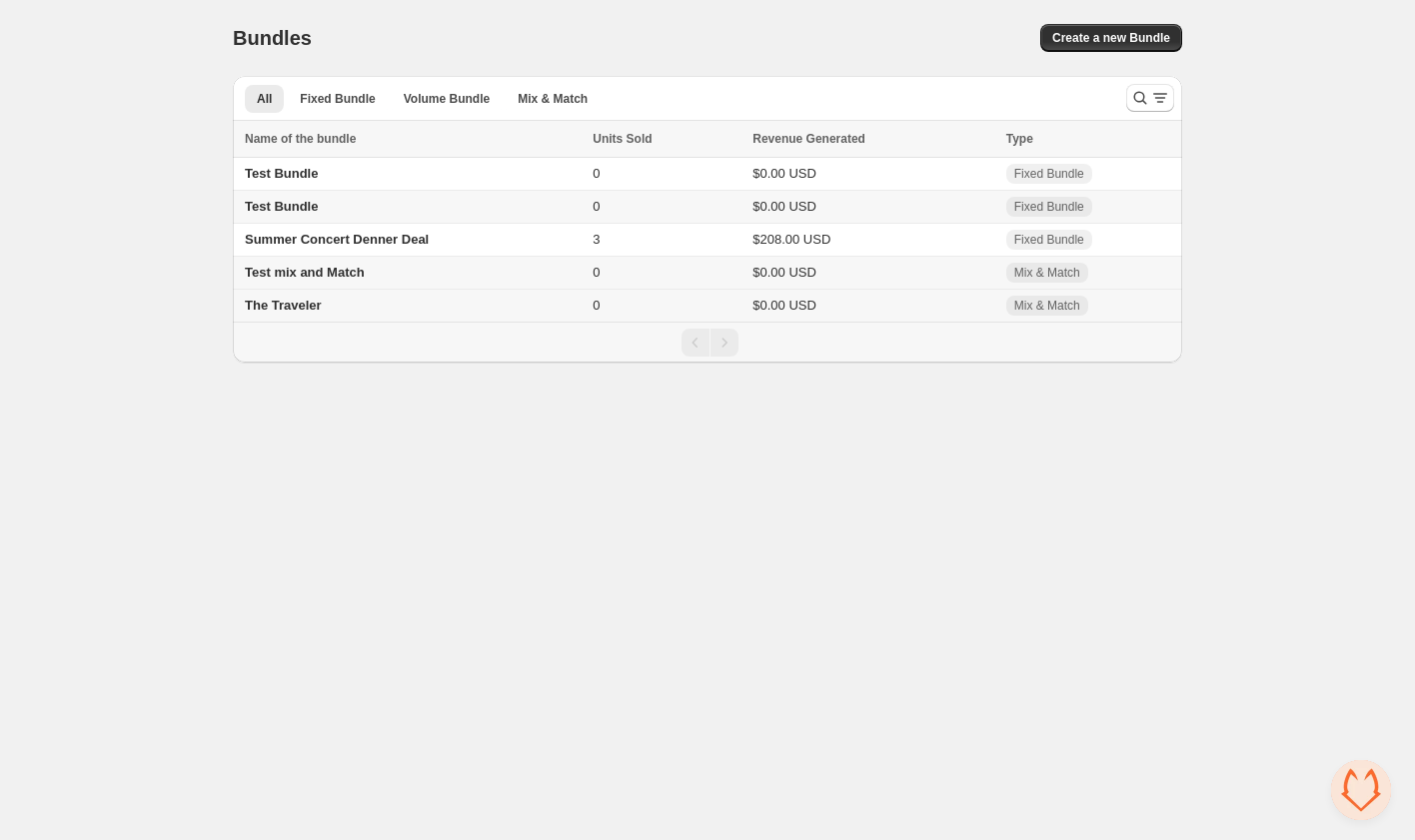 click on "The Traveler" at bounding box center (283, 305) 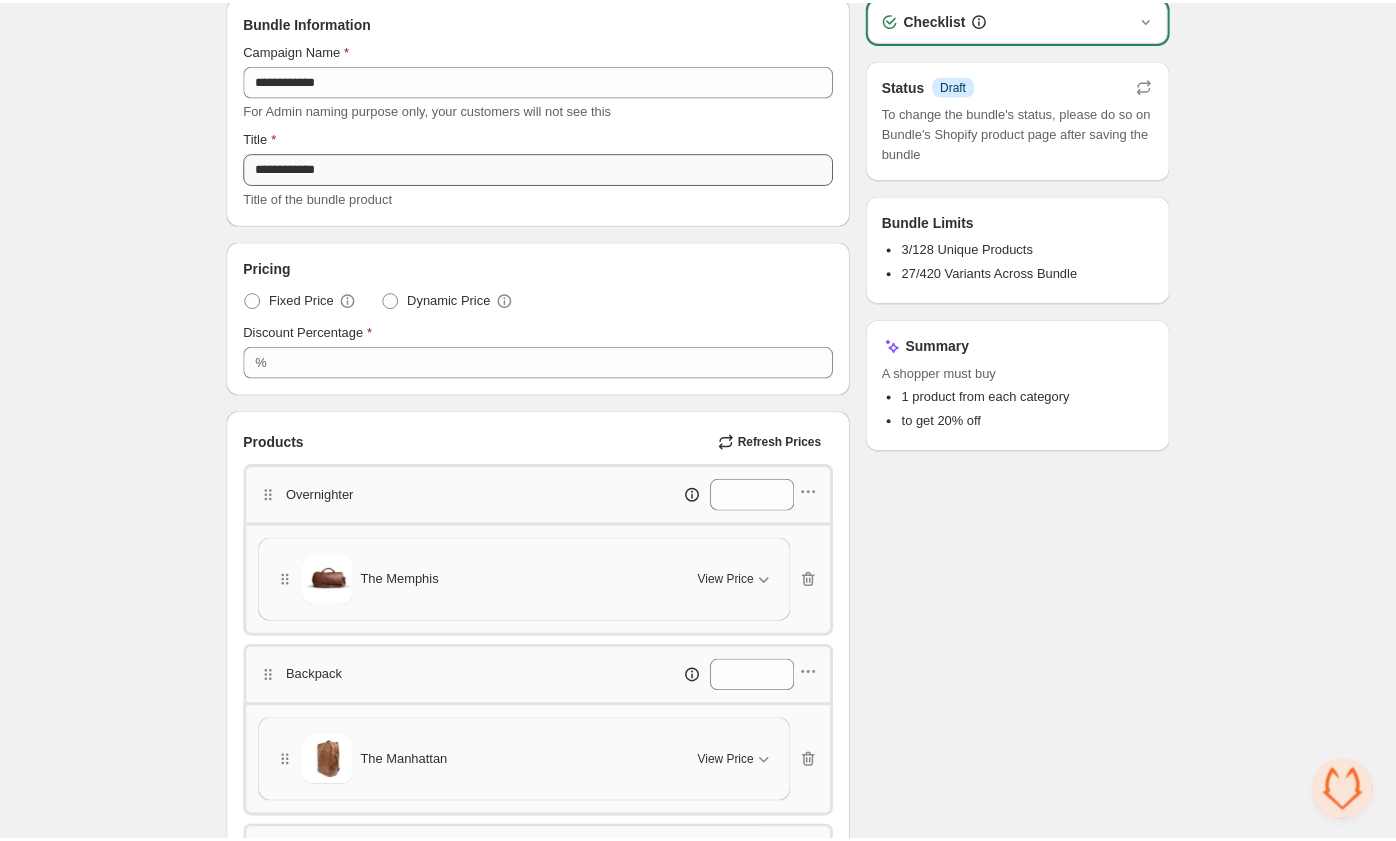 scroll, scrollTop: 0, scrollLeft: 0, axis: both 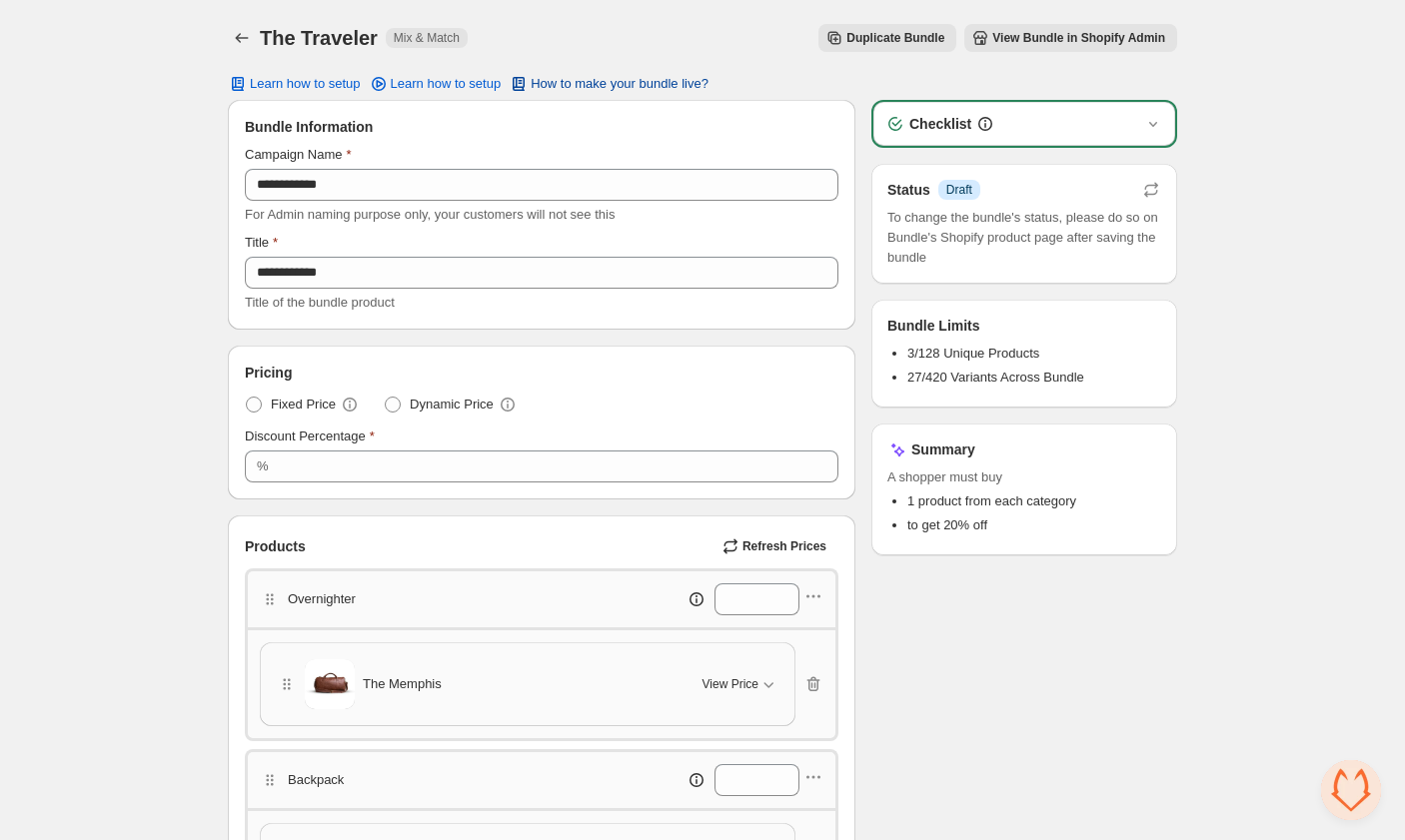 click on "How to make your bundle live?" at bounding box center [305, 84] 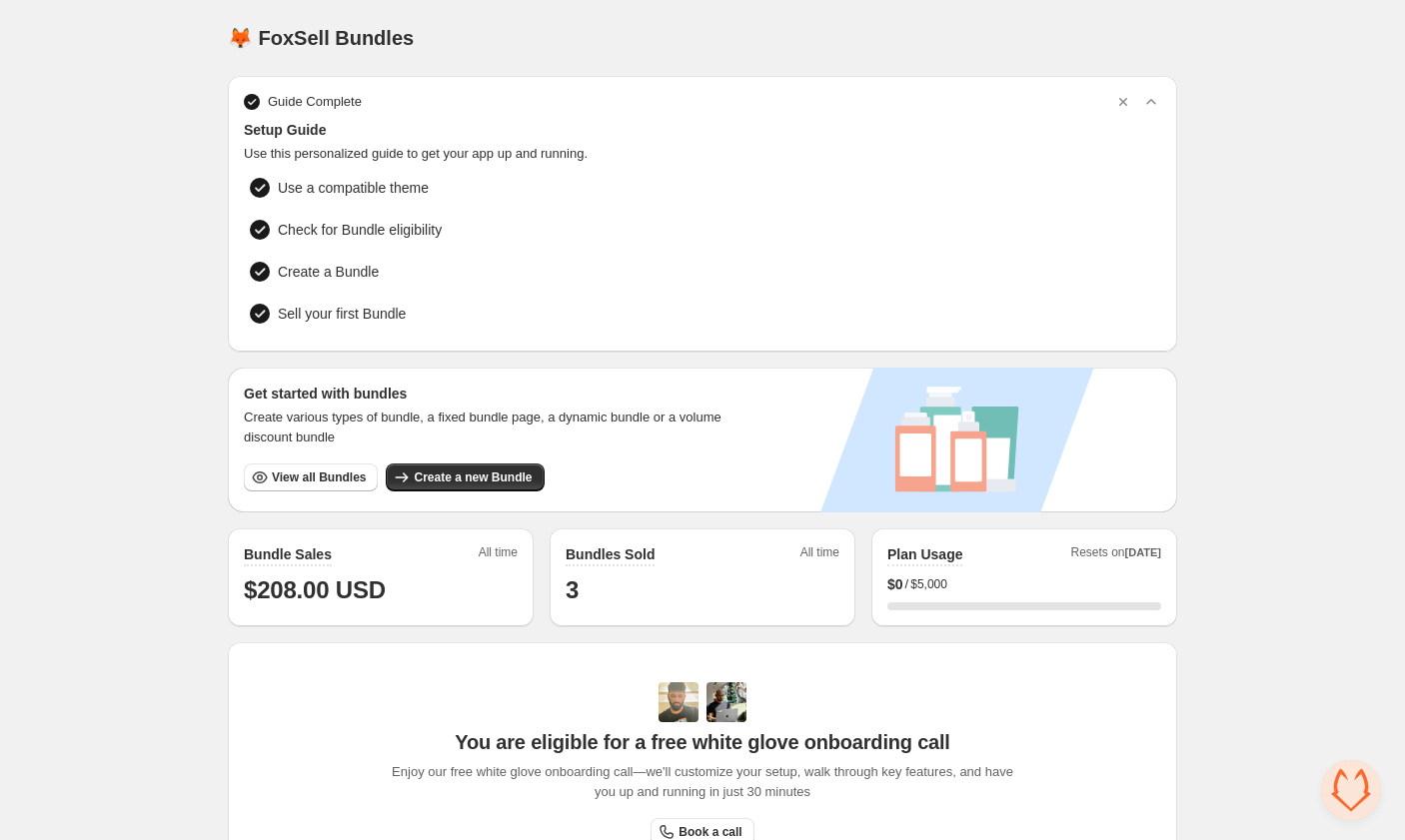 scroll, scrollTop: 162, scrollLeft: 0, axis: vertical 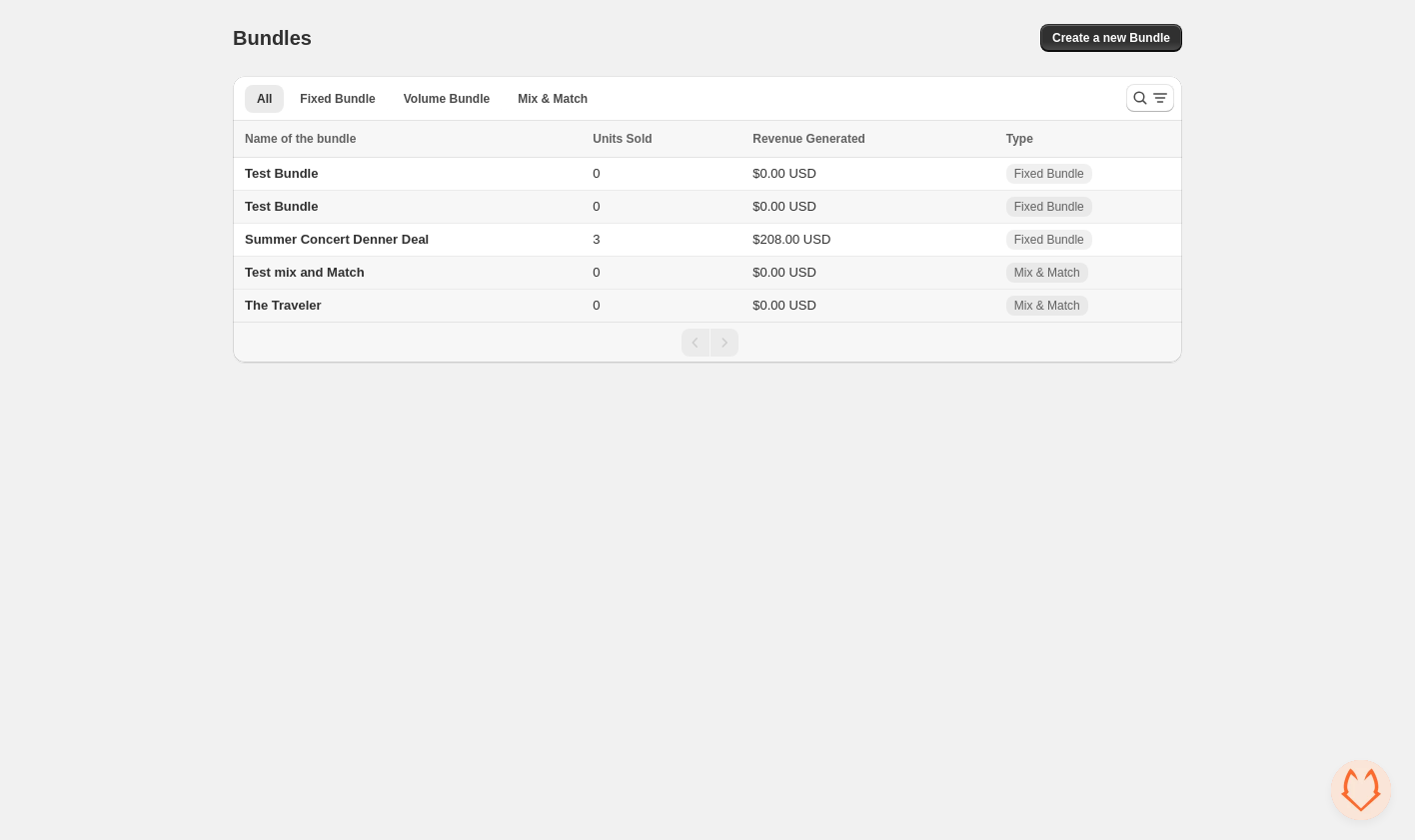click on "The Traveler" at bounding box center [283, 305] 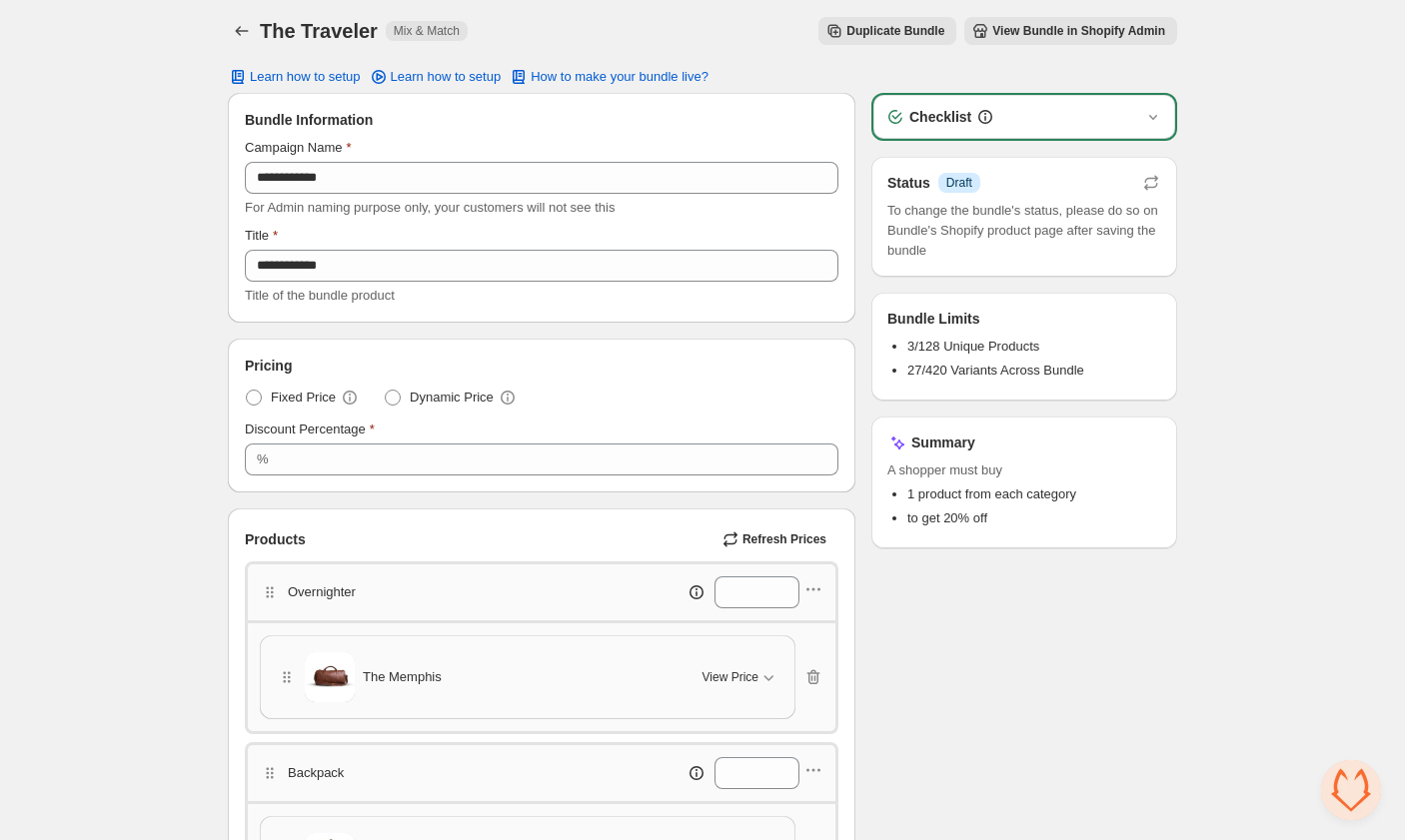 scroll, scrollTop: 4, scrollLeft: 0, axis: vertical 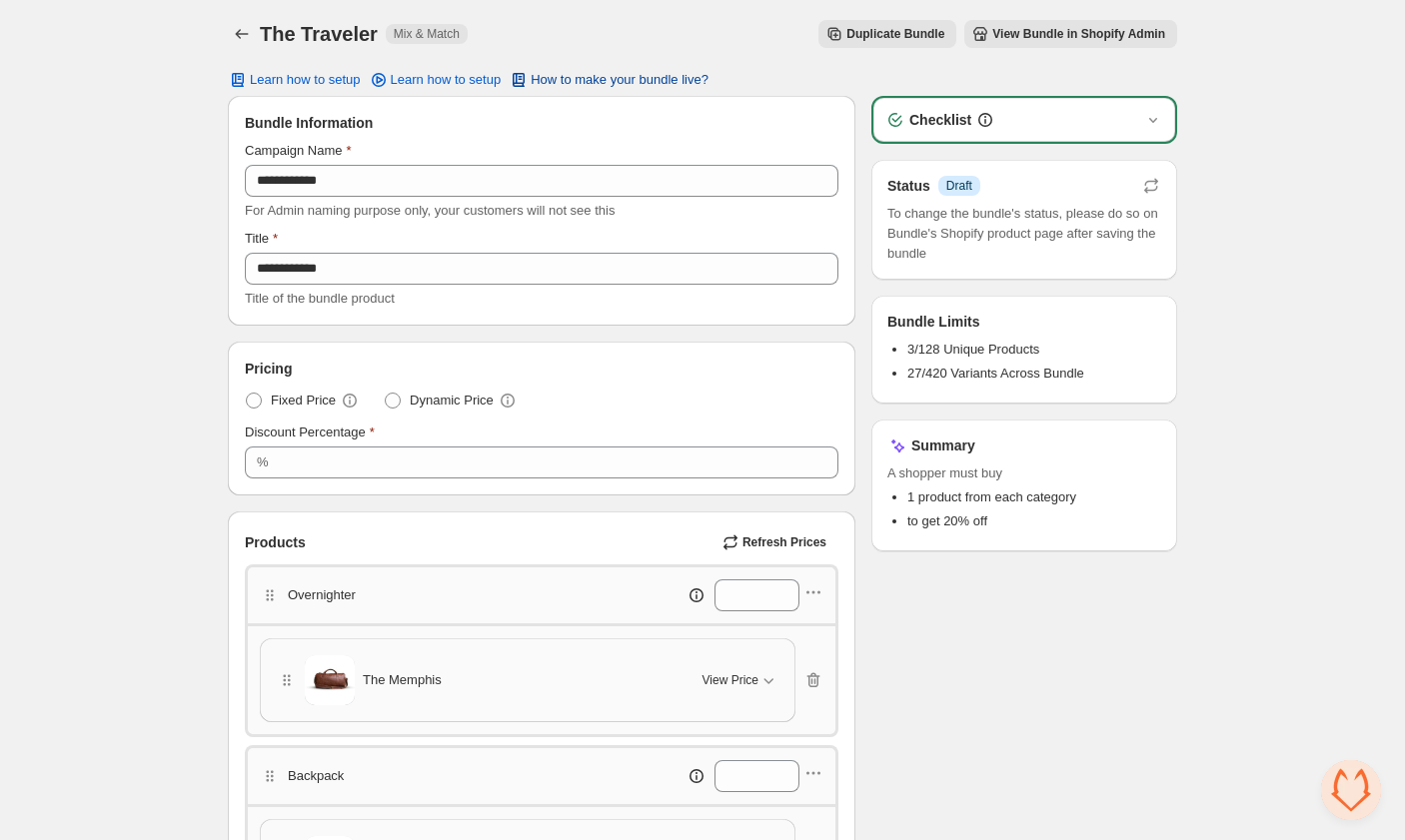 click on "How to make your bundle live?" at bounding box center (305, 80) 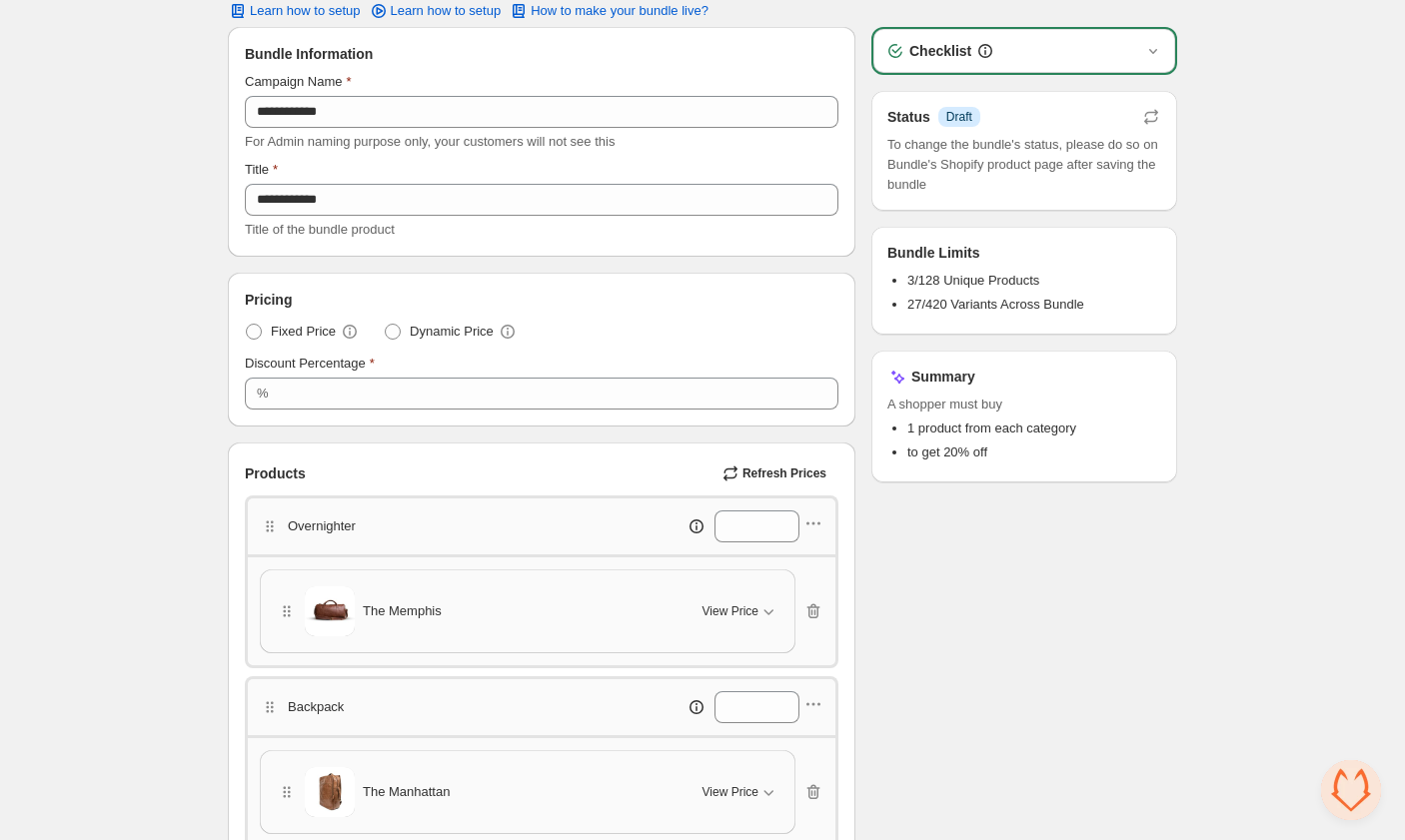 scroll, scrollTop: 0, scrollLeft: 0, axis: both 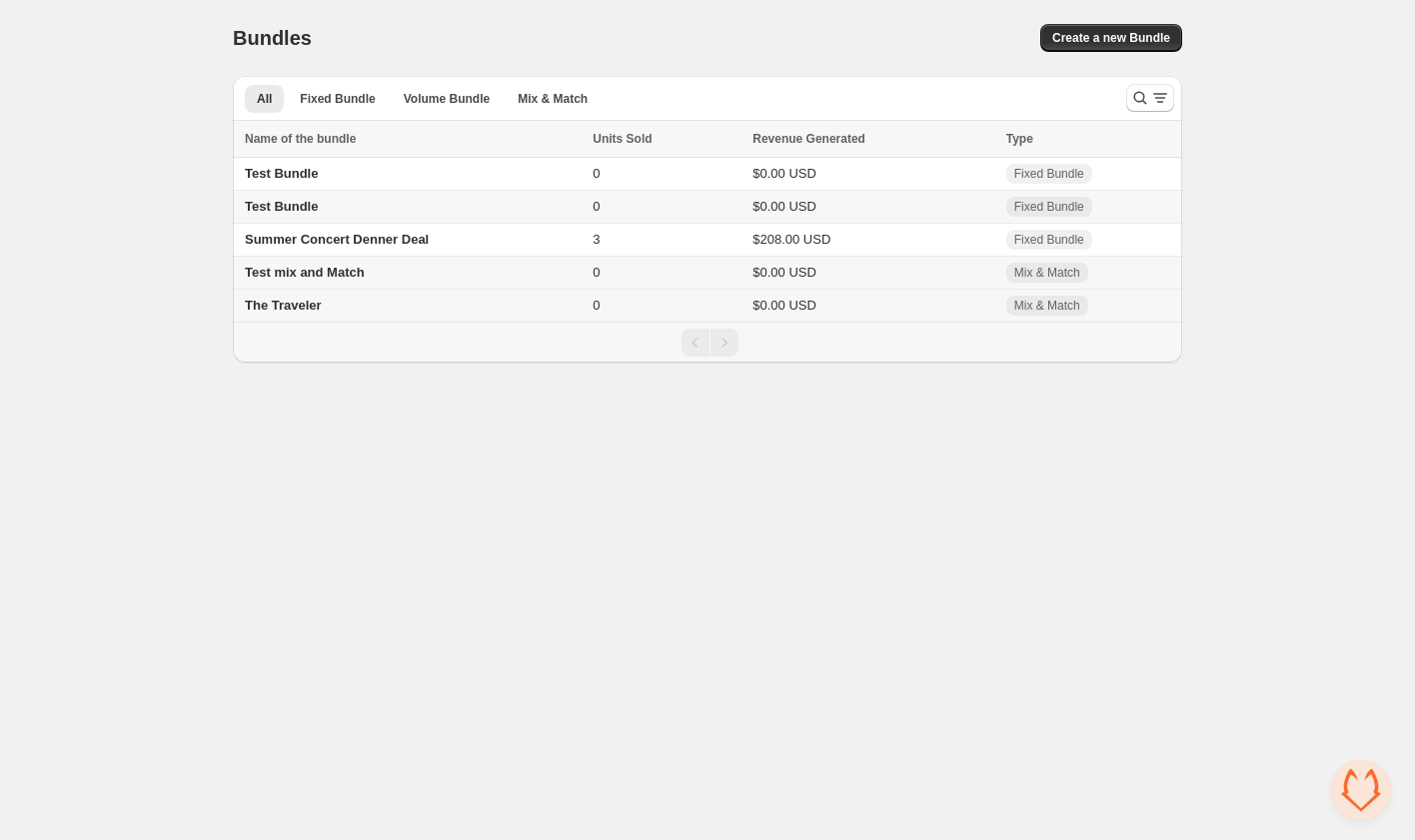 click on "The Traveler" at bounding box center (410, 306) 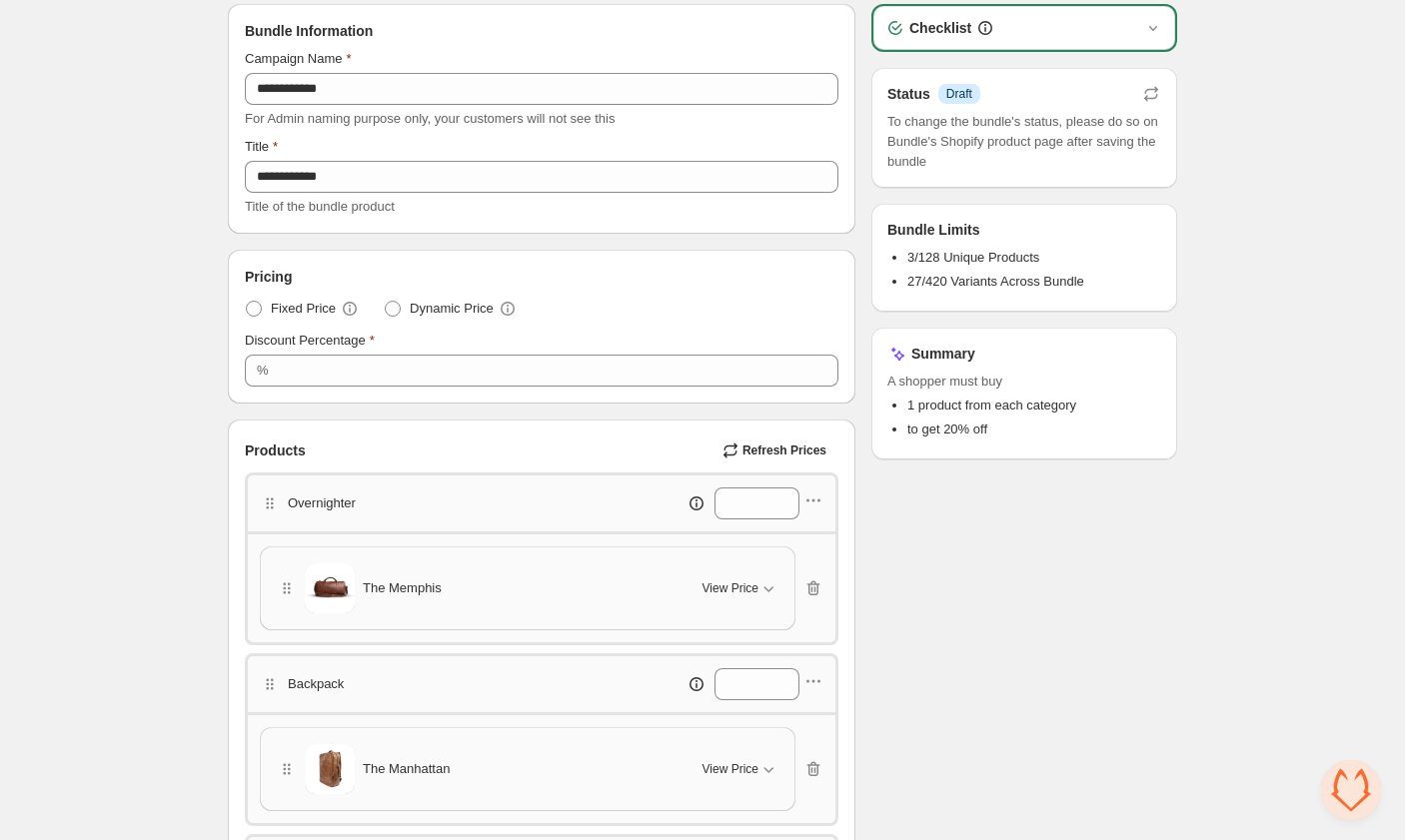 scroll, scrollTop: 0, scrollLeft: 0, axis: both 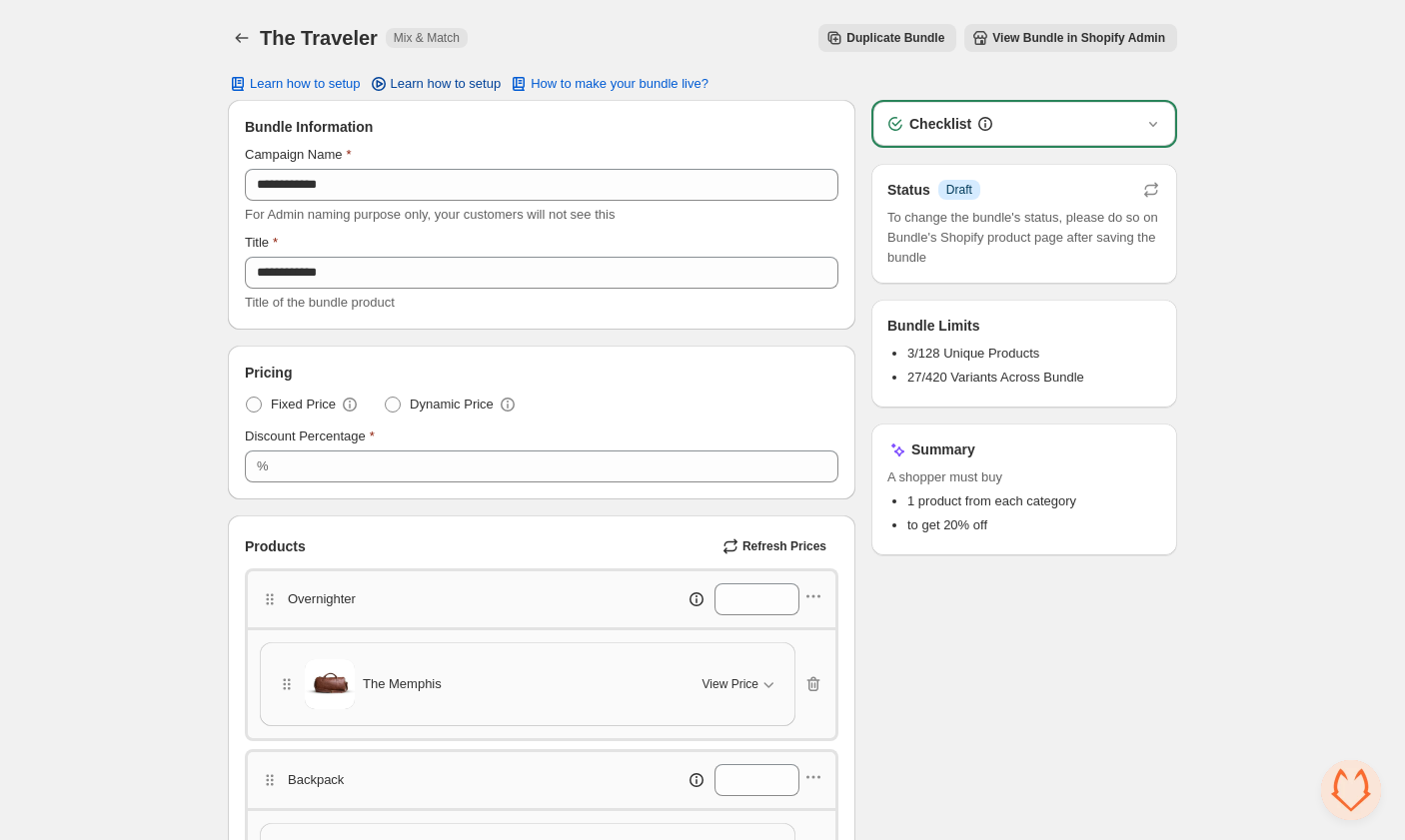 click on "Learn how to setup" at bounding box center (446, 84) 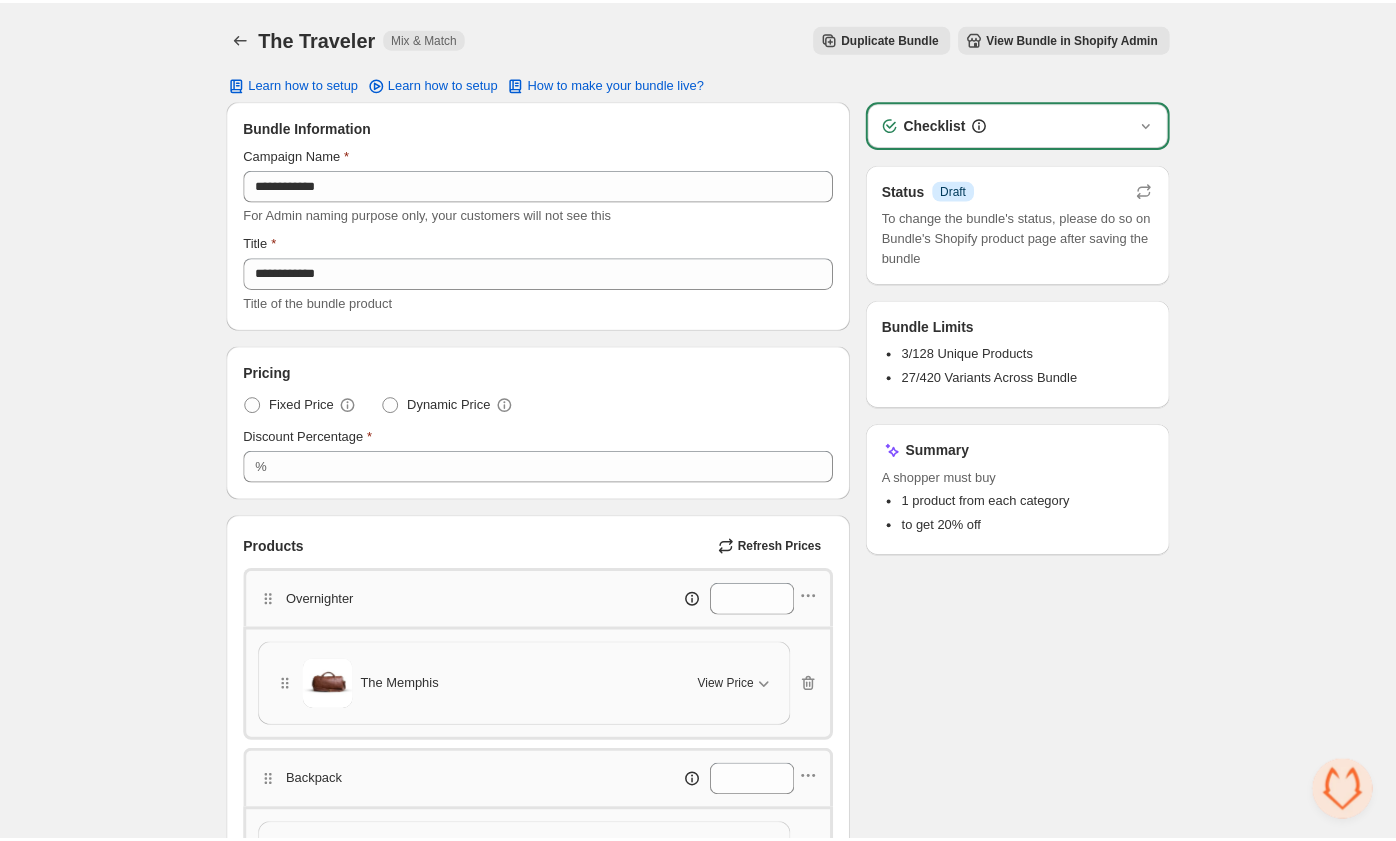 scroll, scrollTop: 0, scrollLeft: 0, axis: both 